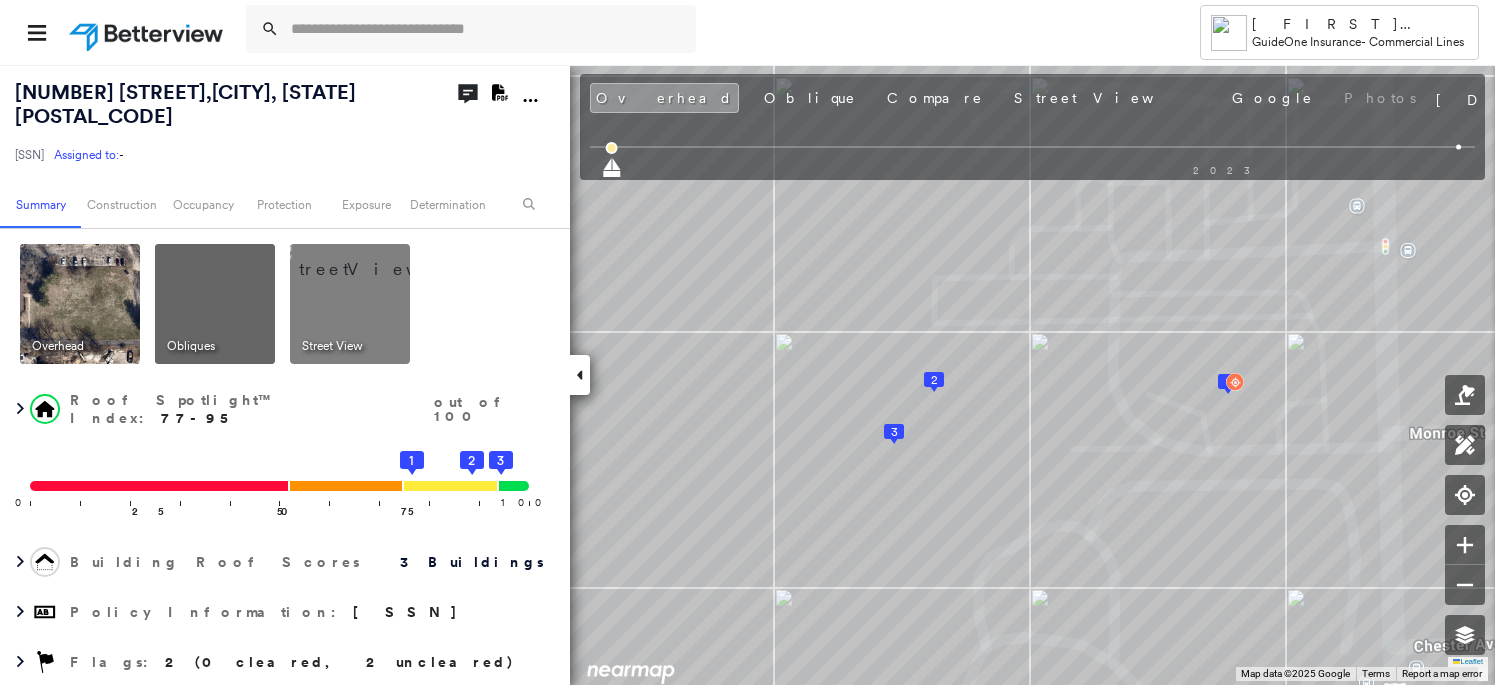 scroll, scrollTop: 0, scrollLeft: 0, axis: both 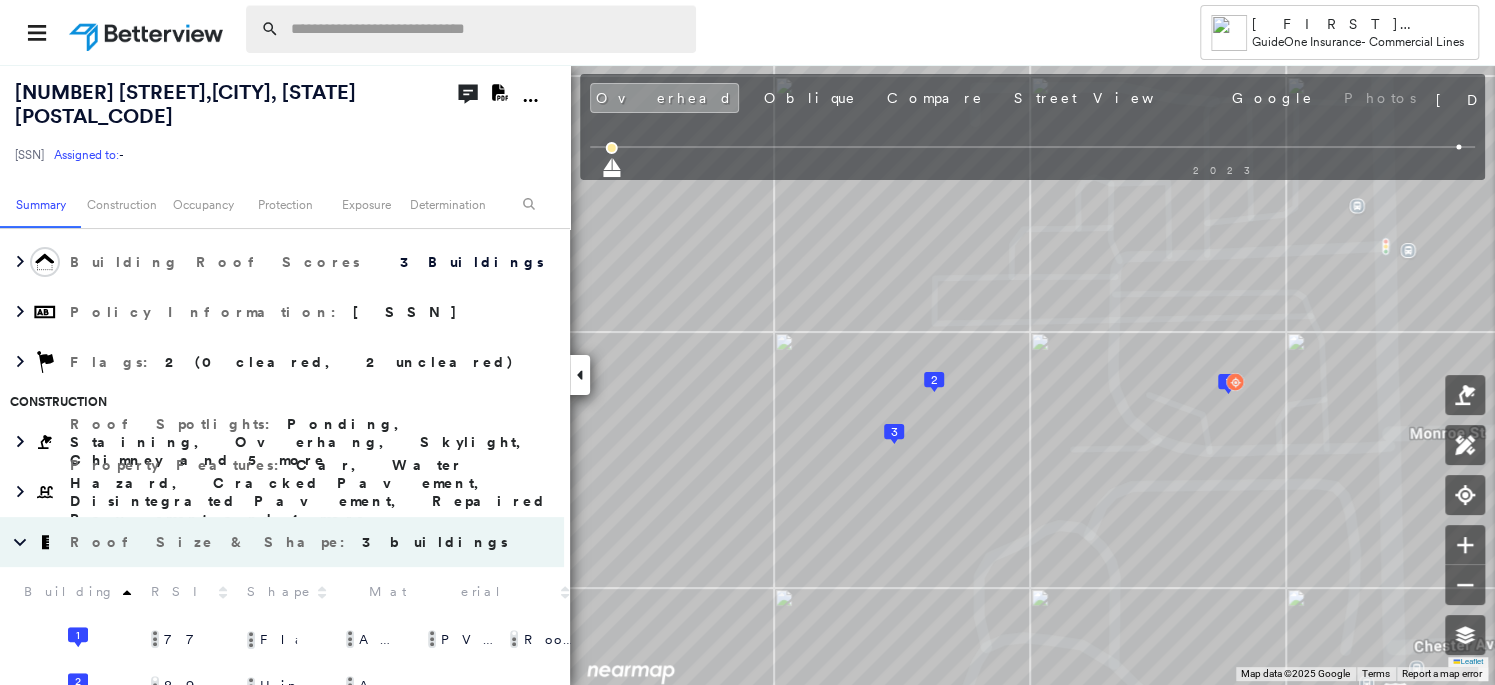 click at bounding box center (487, 29) 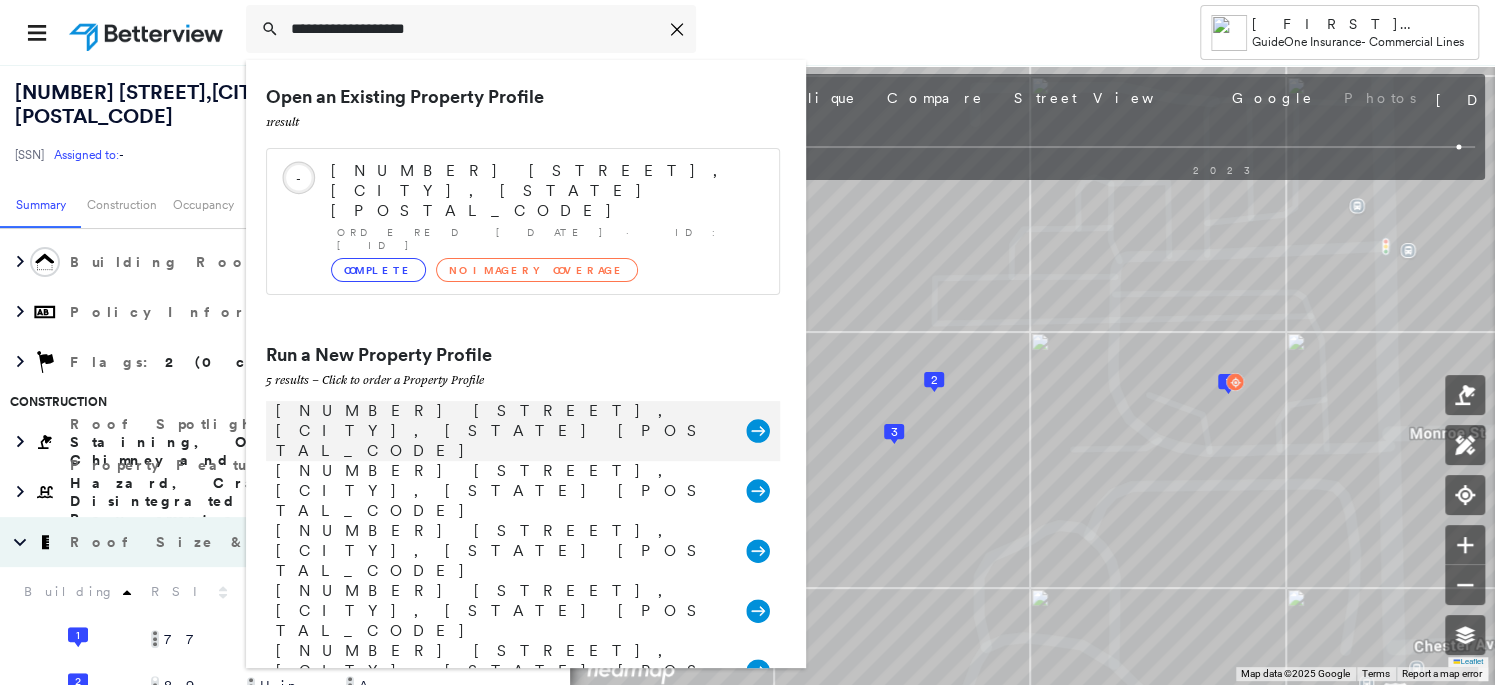 type on "**********" 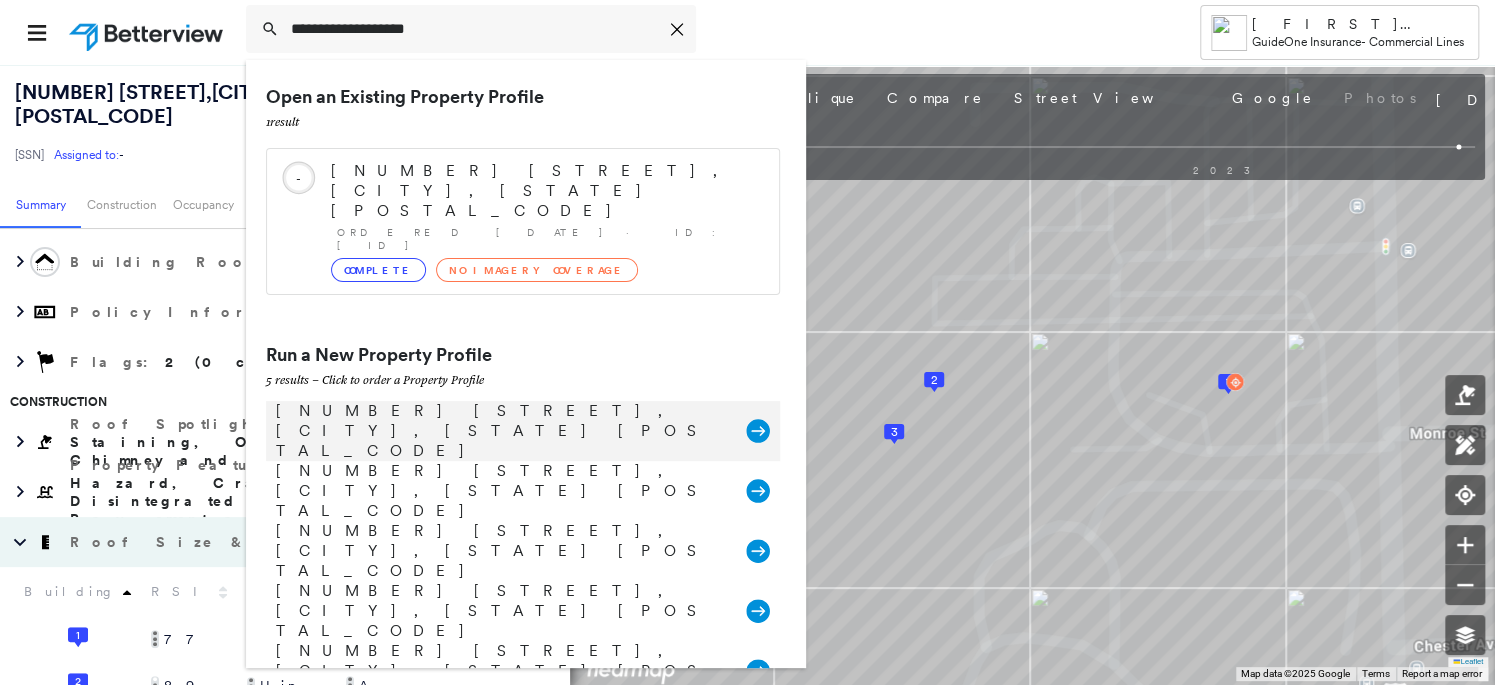 click on "[NUMBER] [STREET], [CITY], [STATE] [POSTAL_CODE]" at bounding box center [501, 431] 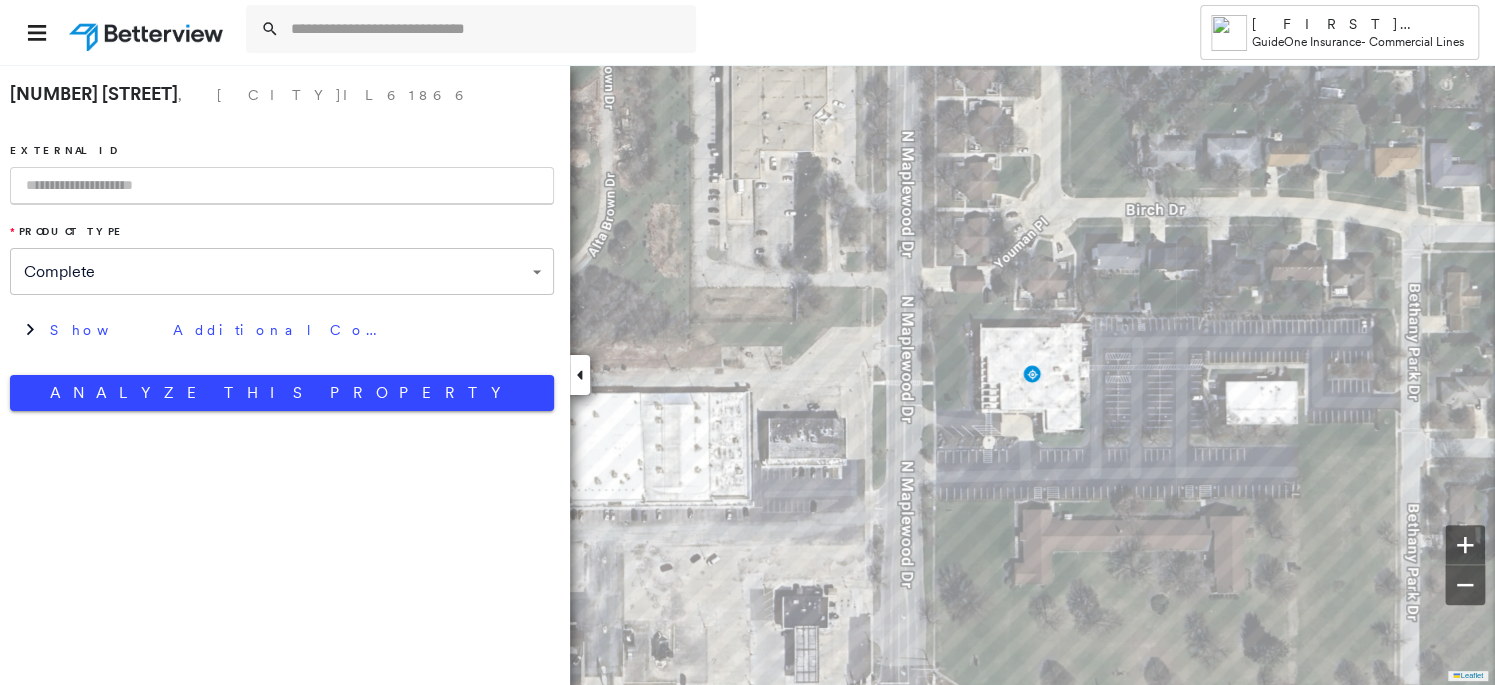 click at bounding box center (282, 186) 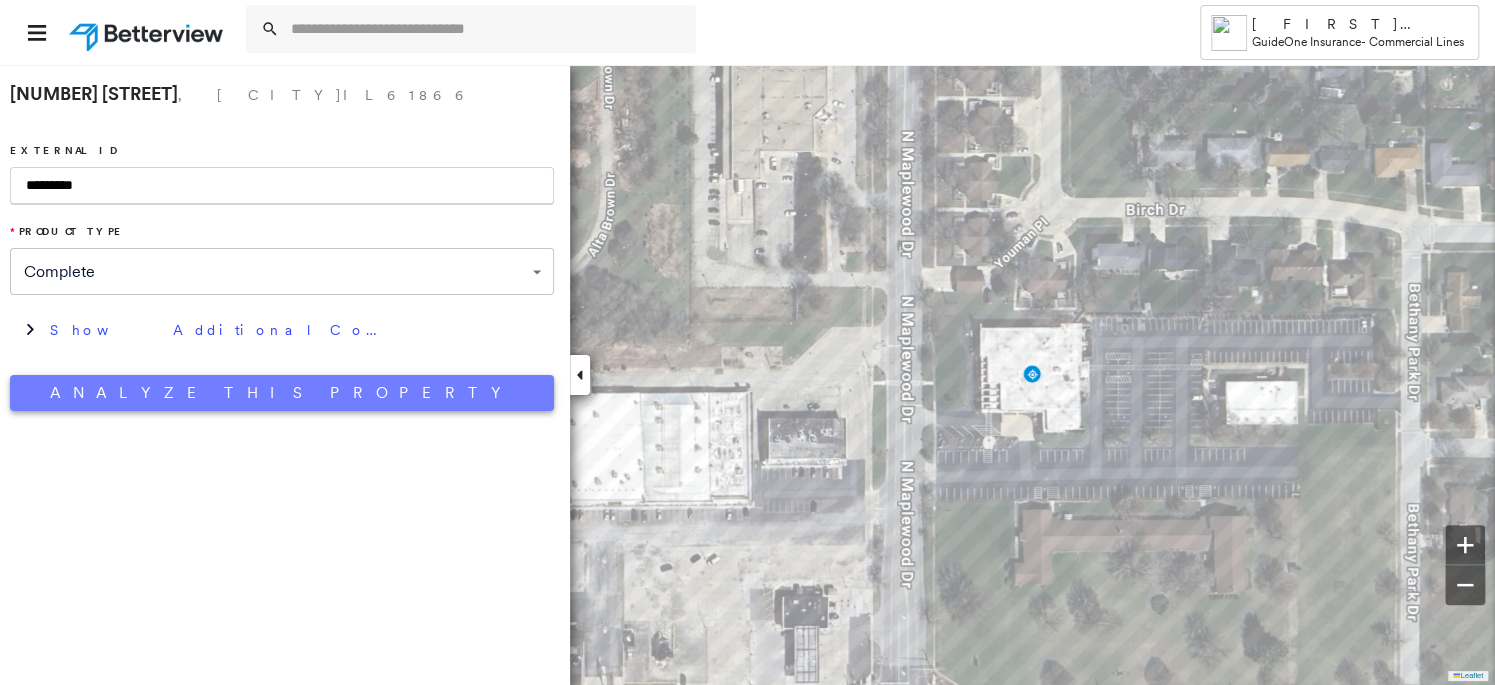 type on "*********" 